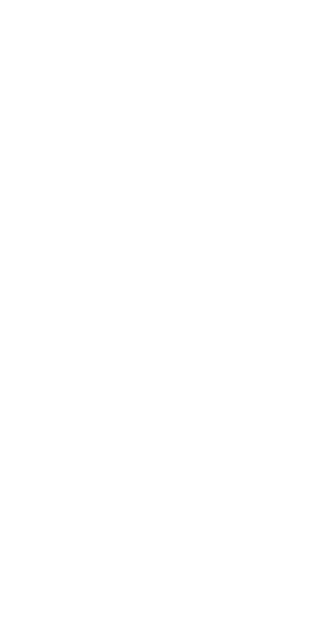 scroll, scrollTop: 0, scrollLeft: 0, axis: both 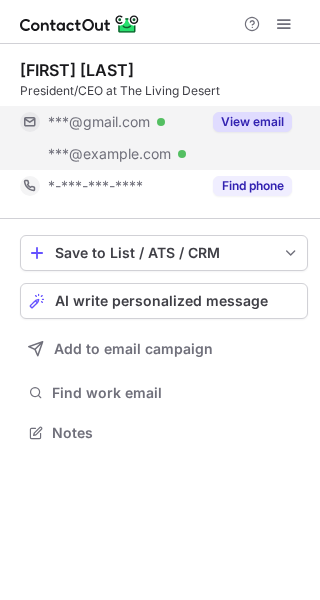 click on "View email" at bounding box center [252, 122] 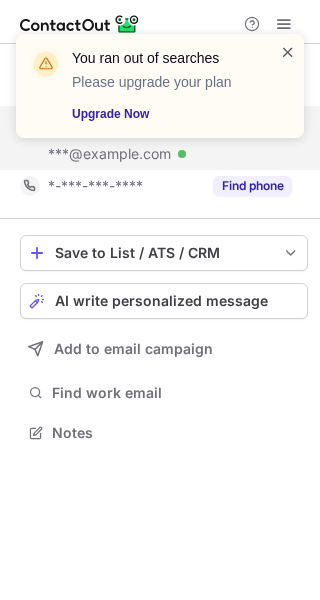 click at bounding box center (288, 52) 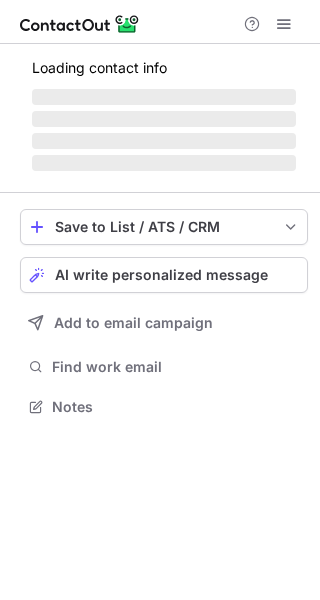 scroll, scrollTop: 0, scrollLeft: 0, axis: both 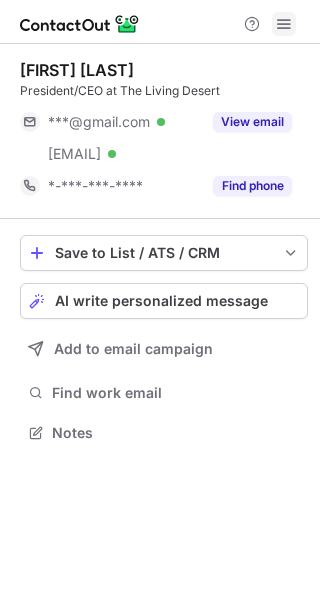 click at bounding box center [284, 24] 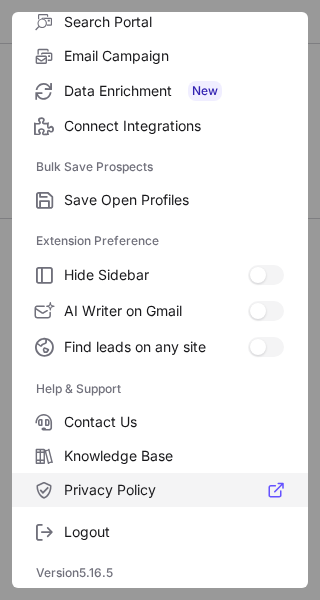 scroll, scrollTop: 233, scrollLeft: 0, axis: vertical 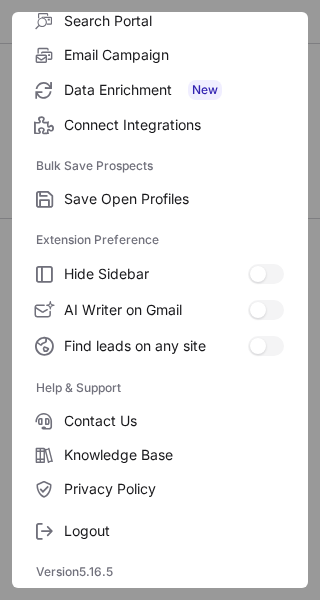 click on "Free  Plan Email credits 0 Phone credits 0 Export credits left 5 ContactOut Solutions Lists   Search Portal   Email Campaign   Data Enrichment   New Connect Integrations   Bulk Save Prospects Save Open Profiles   Extension Preference Hide Sidebar   AI Writer on Gmail   Write and reply to  emails using AI Find leads on any site   Search for prospects  on any website Help & Support Contact Us   Knowledge Base   Privacy Policy   Logout   Version  5.16.5" at bounding box center [160, 300] 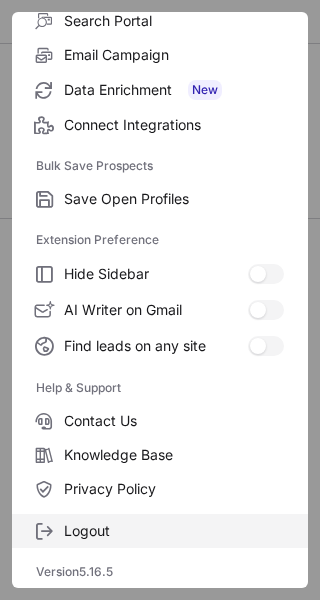 click on "Logout" at bounding box center (174, 531) 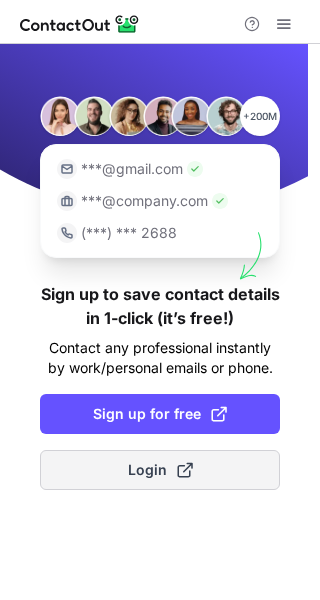 click on "Login" at bounding box center (160, 470) 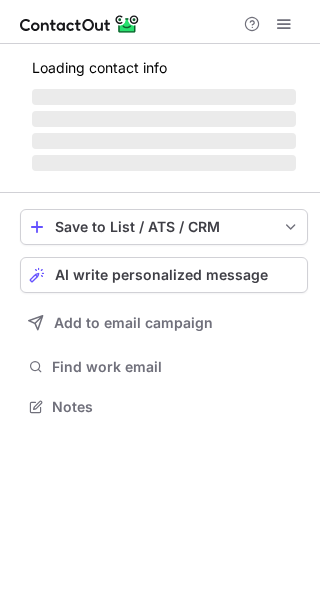 scroll, scrollTop: 0, scrollLeft: 0, axis: both 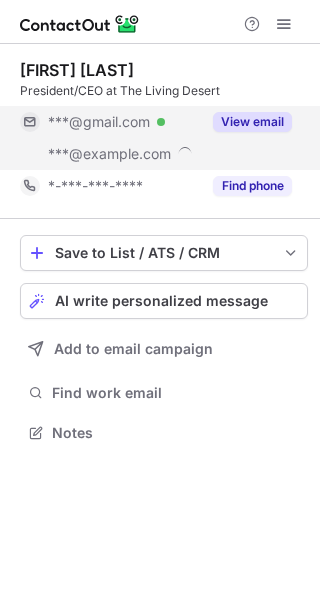 click on "View email" at bounding box center [246, 122] 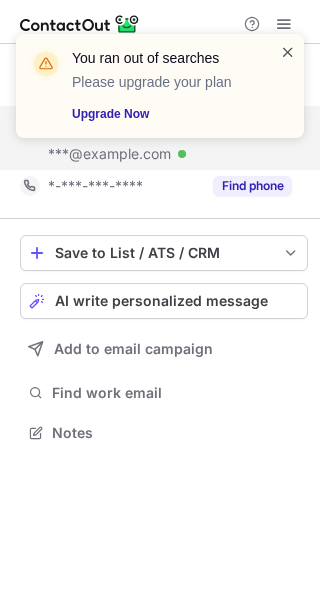 click at bounding box center (288, 52) 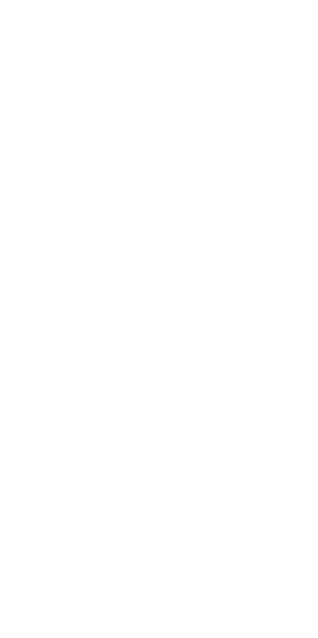 scroll, scrollTop: 0, scrollLeft: 0, axis: both 